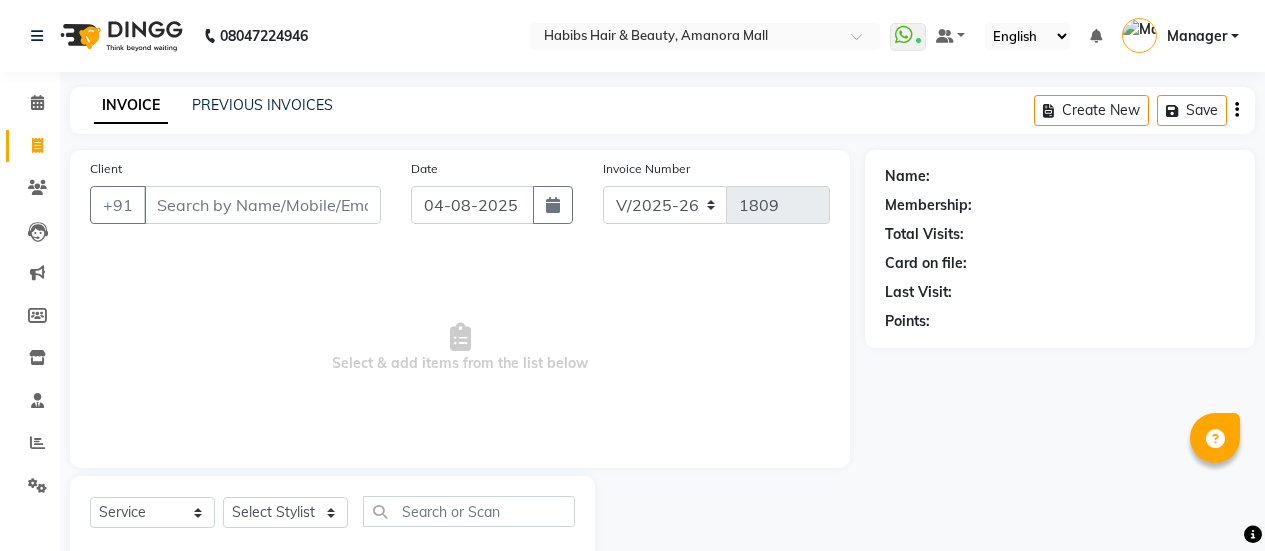 select on "5399" 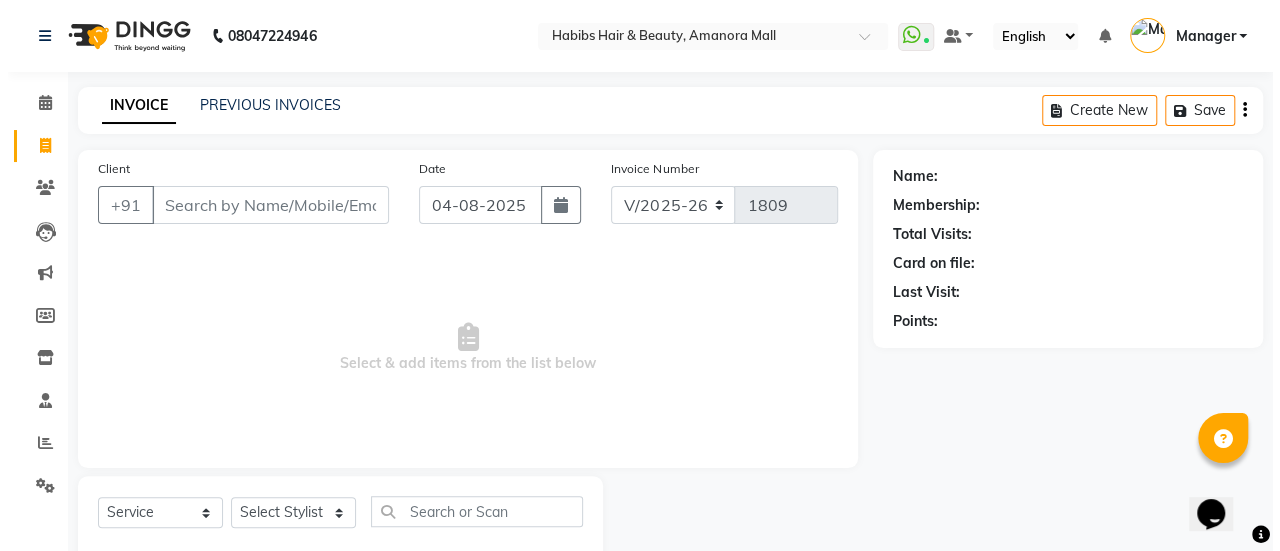 scroll, scrollTop: 0, scrollLeft: 0, axis: both 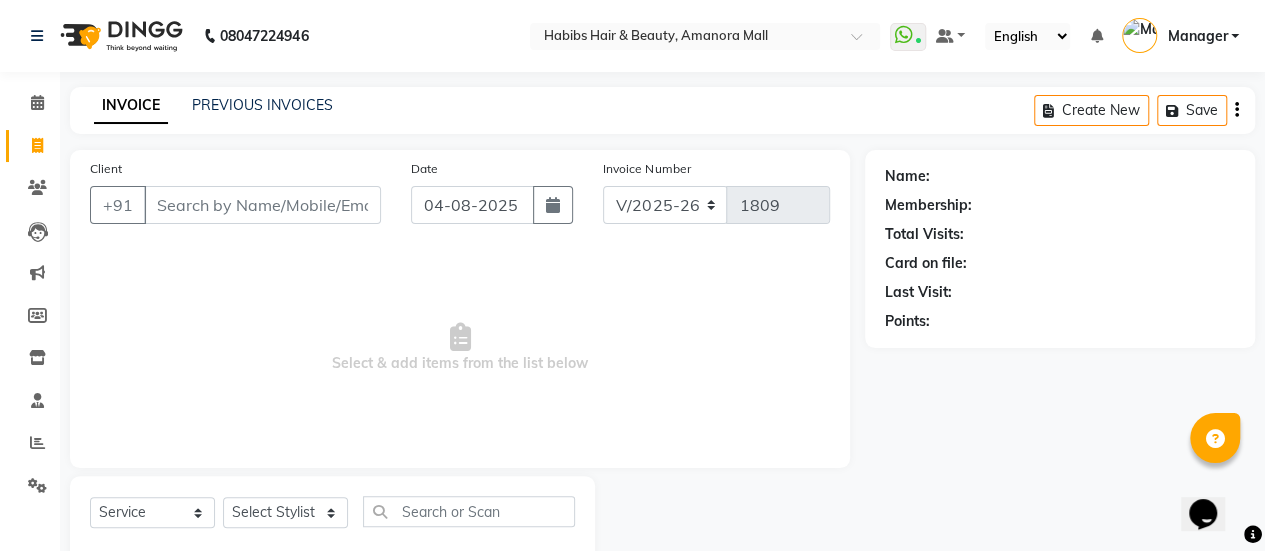 click on "Client" at bounding box center (262, 205) 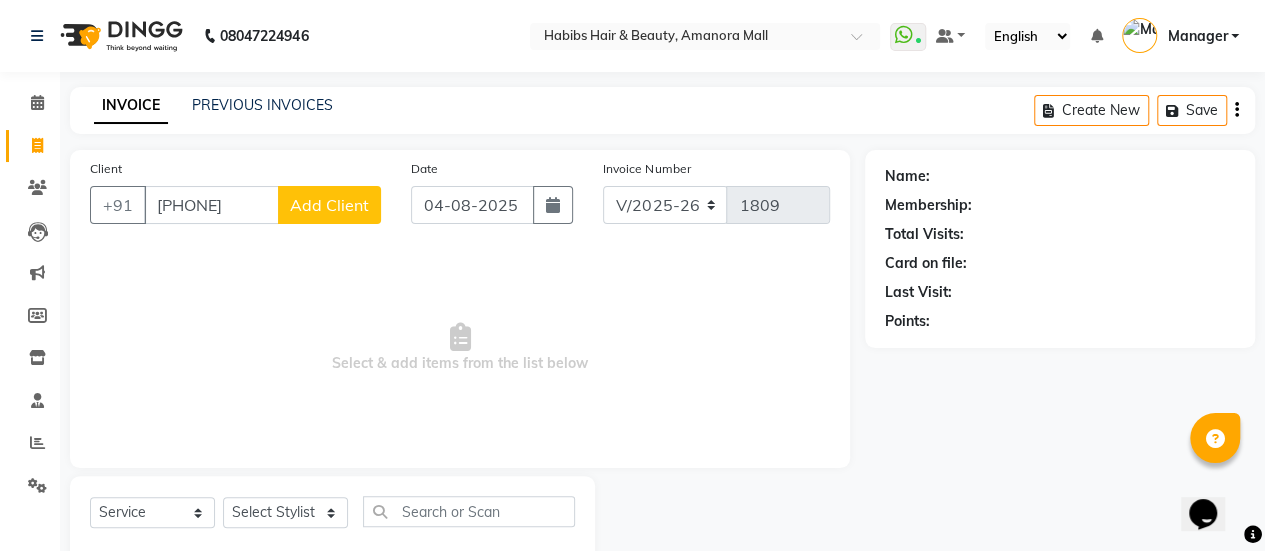 type on "[PHONE]" 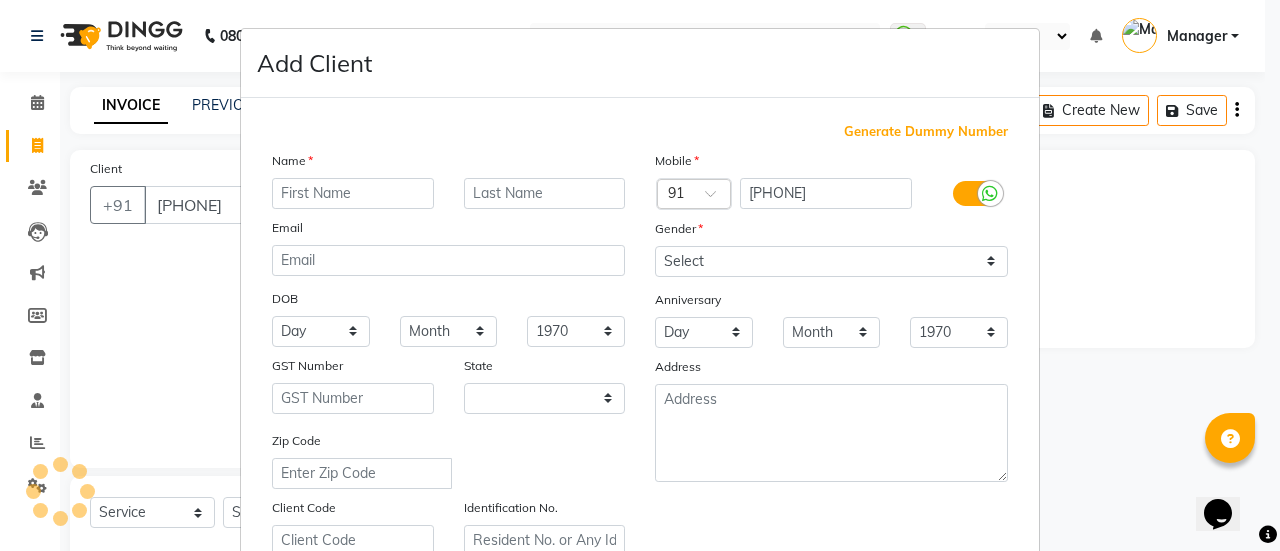 select on "22" 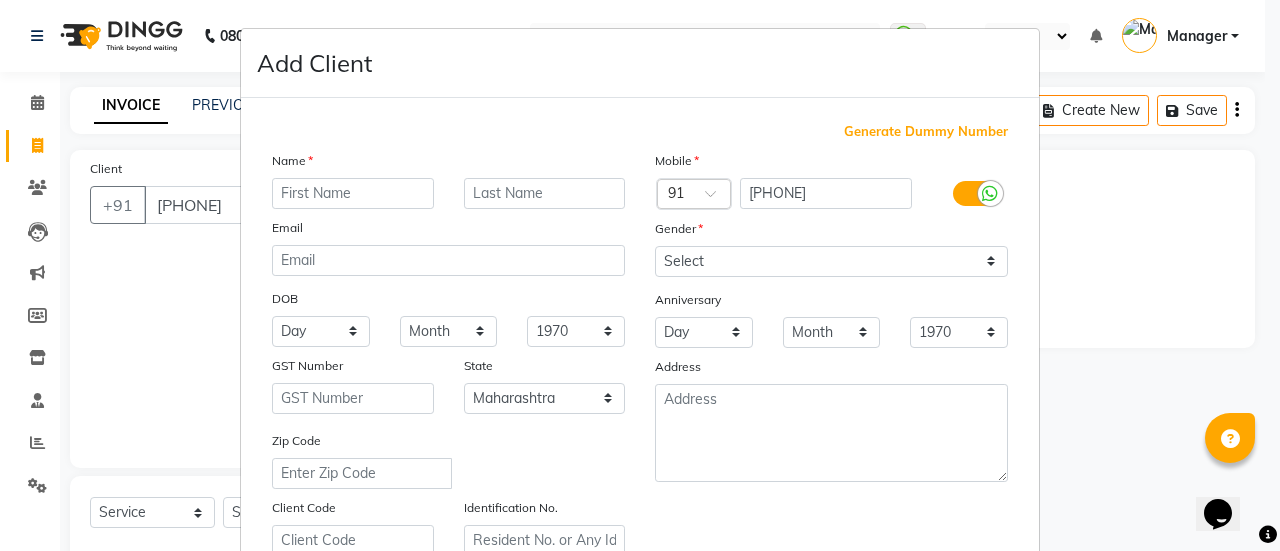 type on "a" 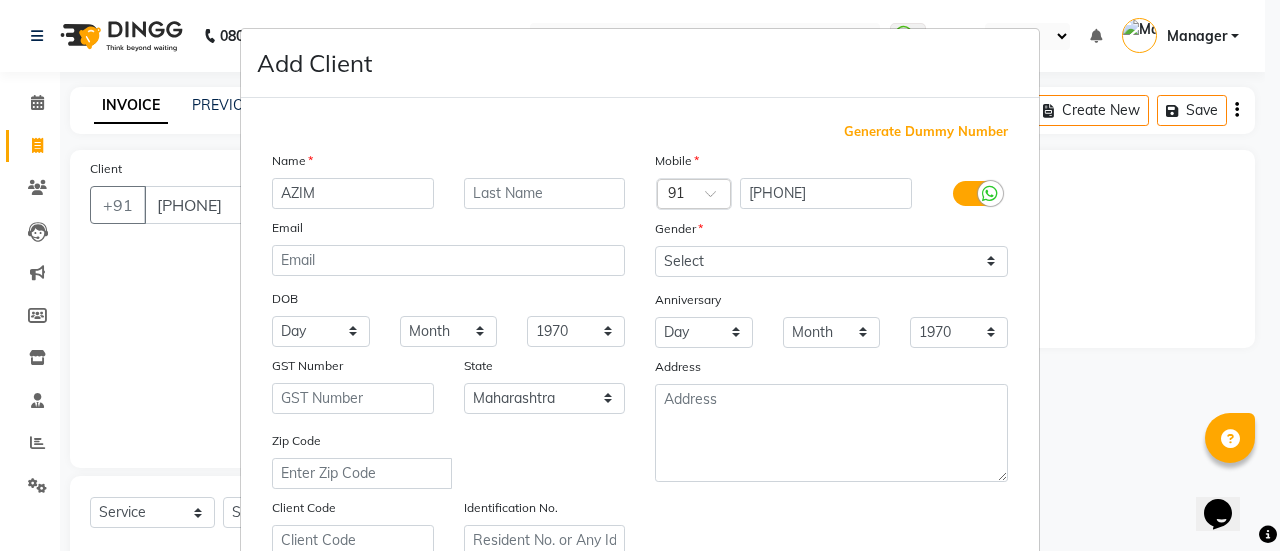 type on "AZIM" 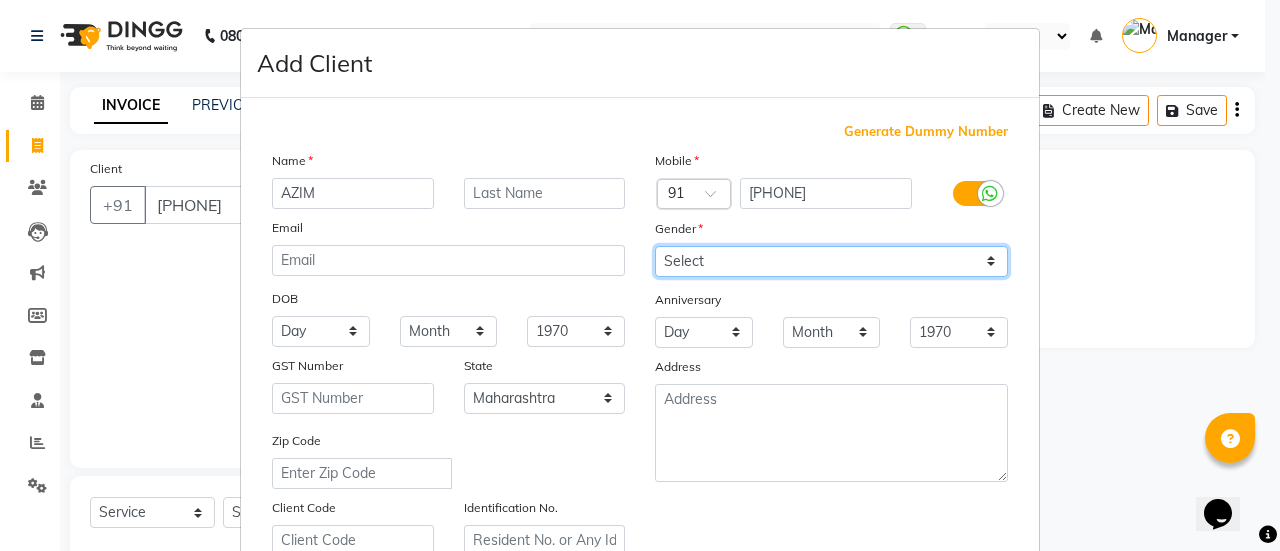click on "Select Male Female Other Prefer Not To Say" at bounding box center [831, 261] 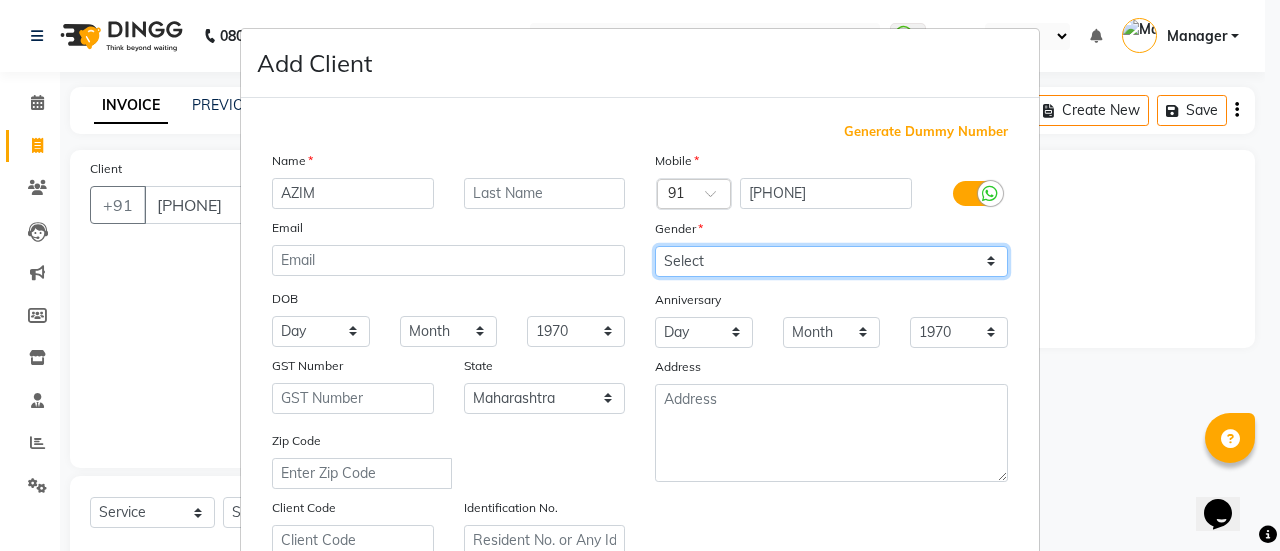 select on "male" 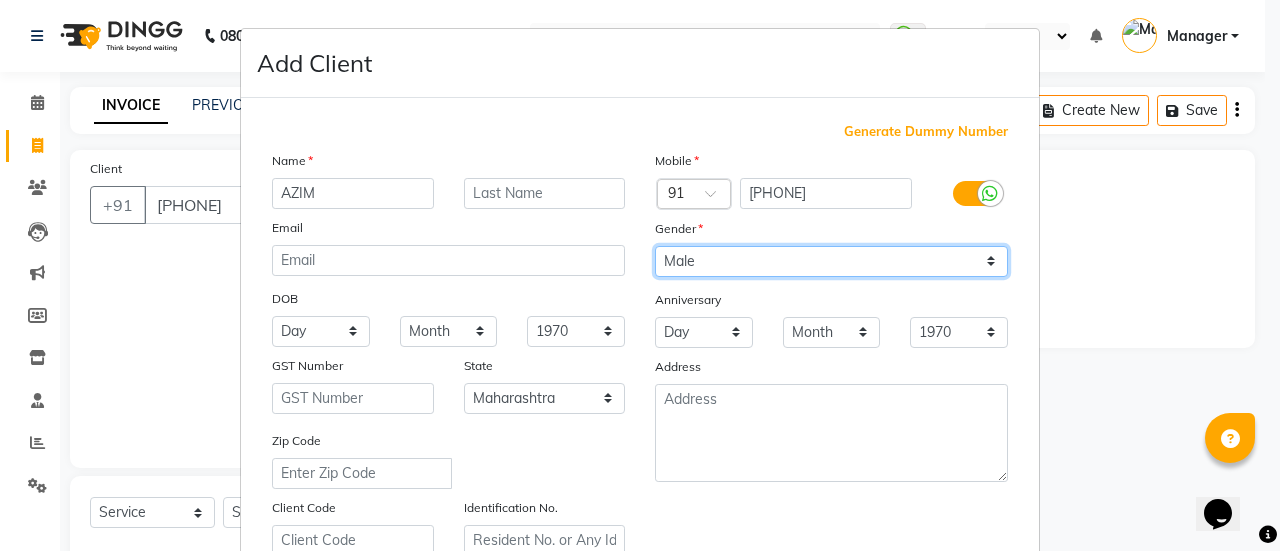 click on "Select Male Female Other Prefer Not To Say" at bounding box center [831, 261] 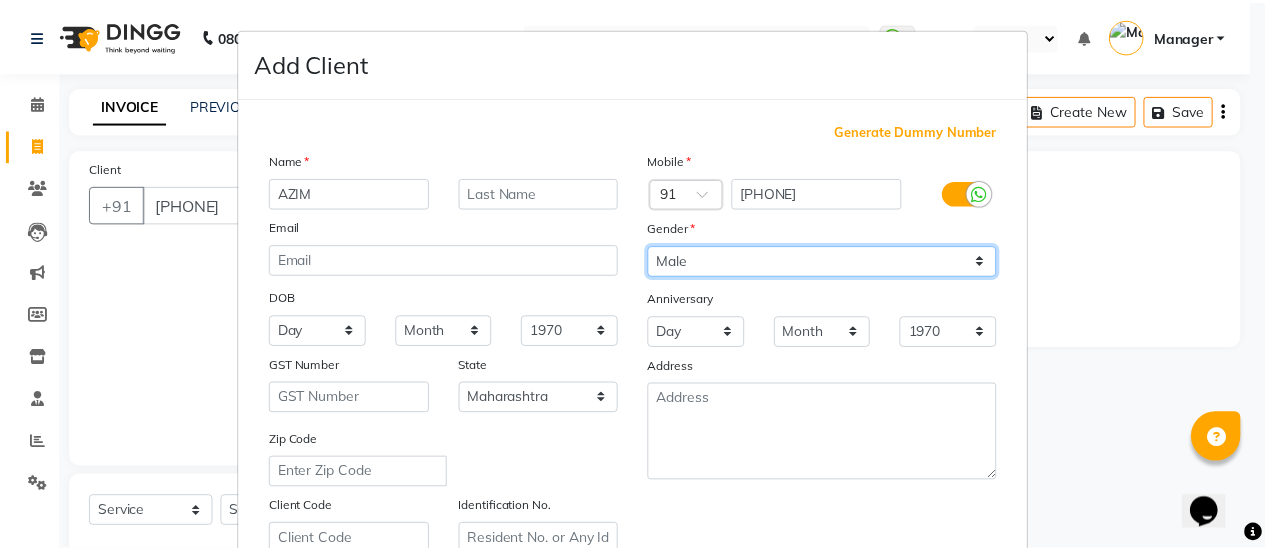scroll, scrollTop: 368, scrollLeft: 0, axis: vertical 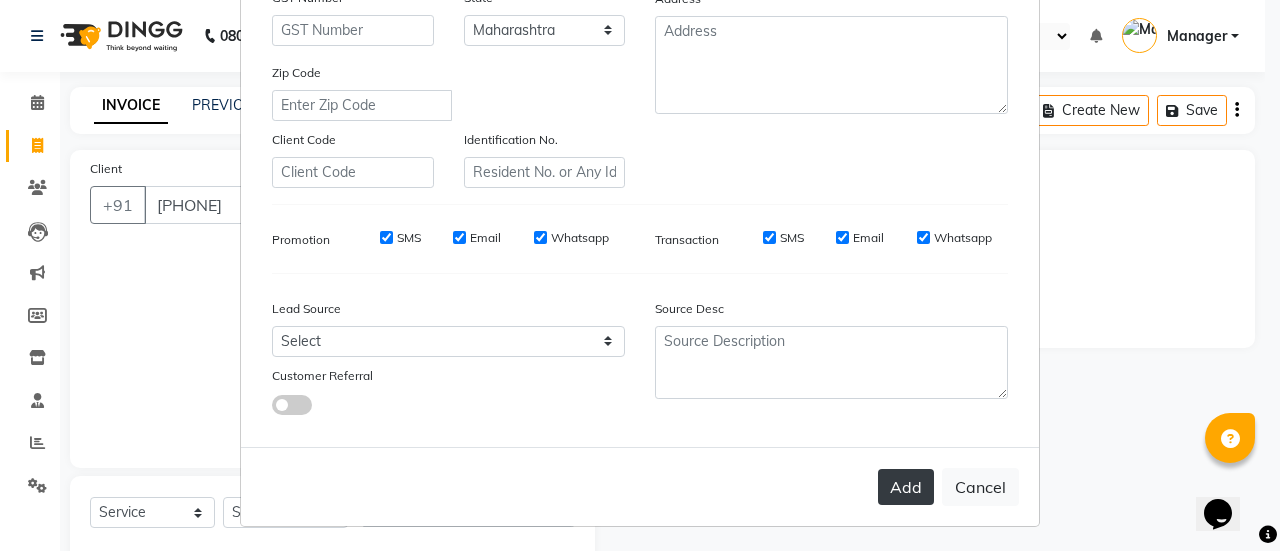 click on "Add" at bounding box center [906, 487] 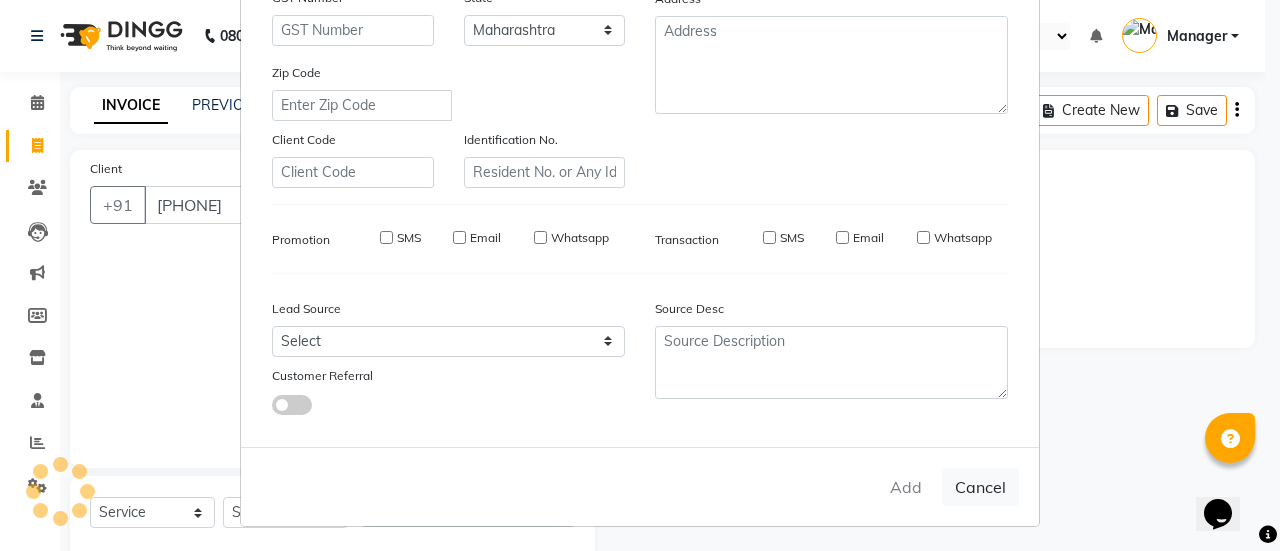 type on "70******67" 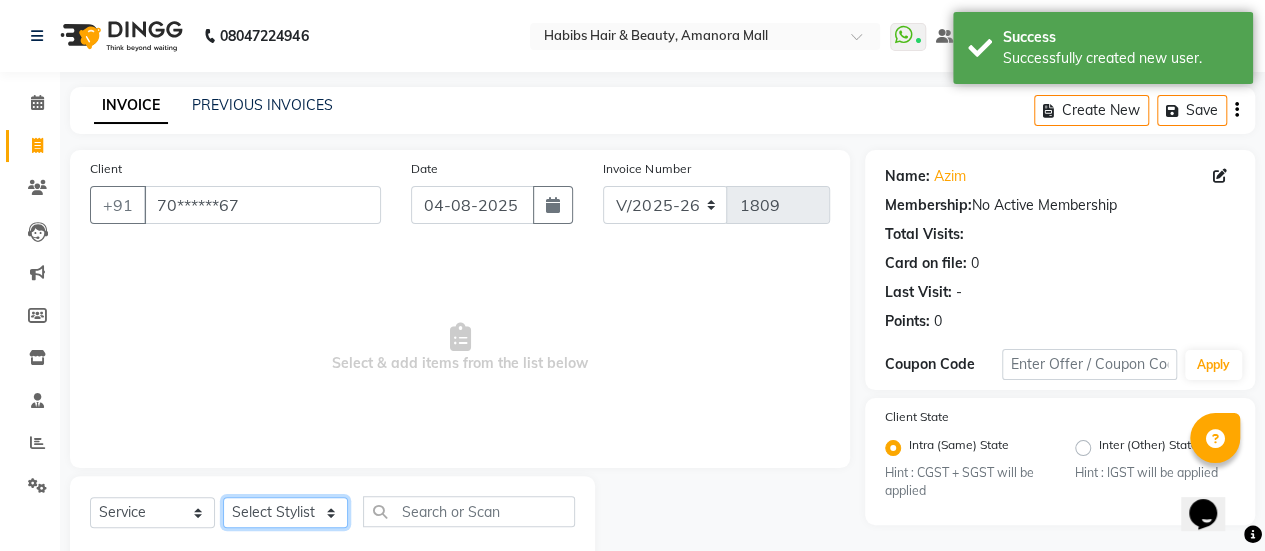 click on "Select Stylist Ankush ASAD Bhagavantu Bhagyashree Gazala JYOTI kasif krushna KRUSHNA Manager mohini Musarik POOJA Prajakta Ravi Rehman Shraddha Shubham" 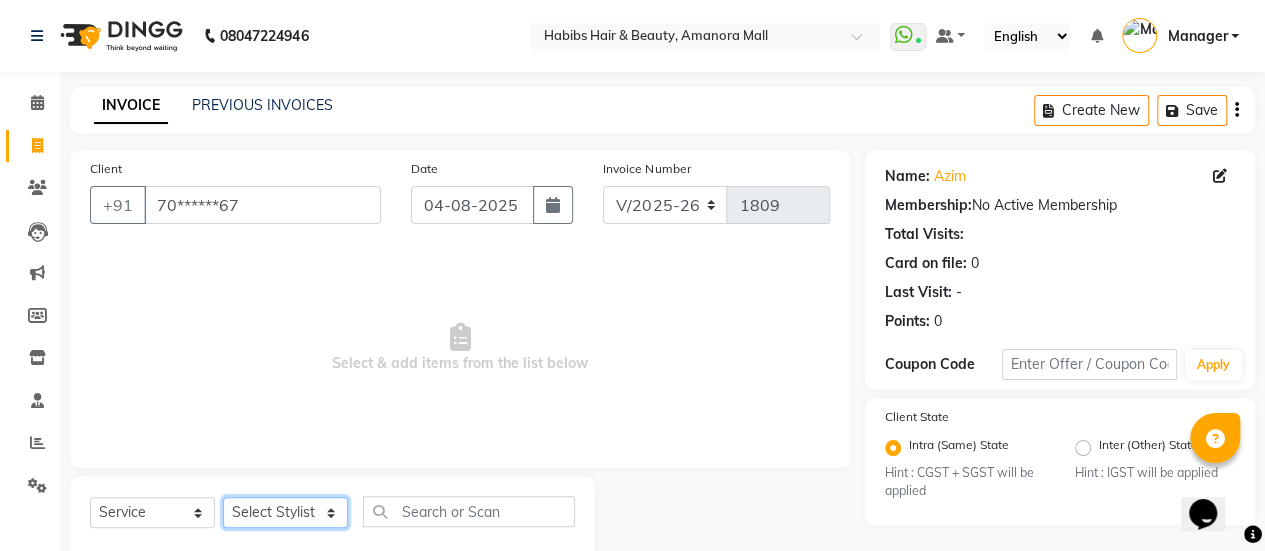 select on "[PHONE]" 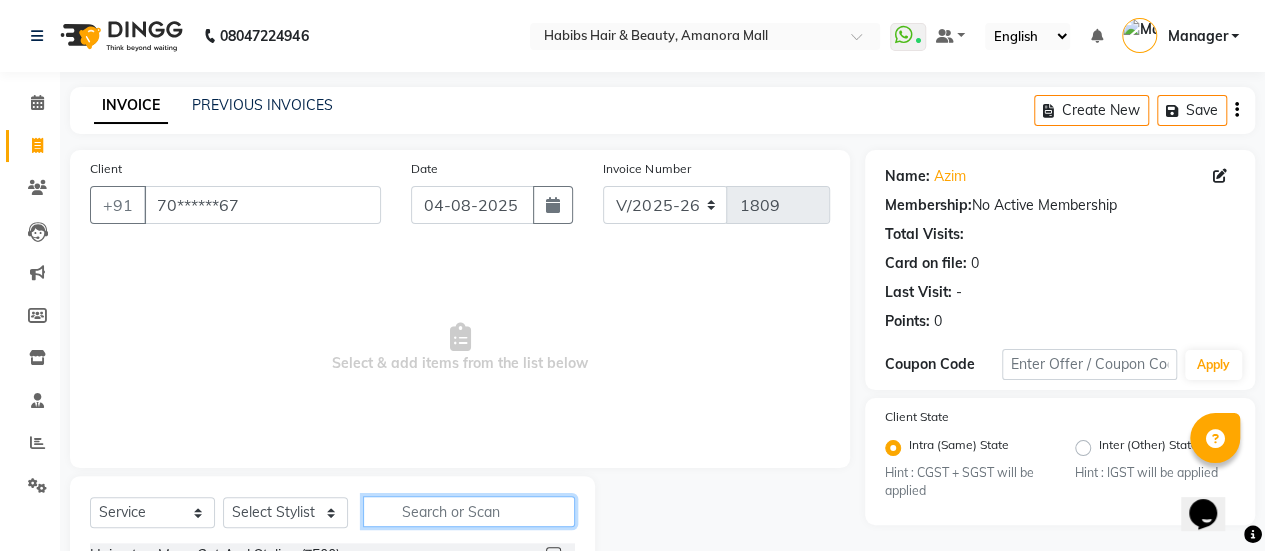 click 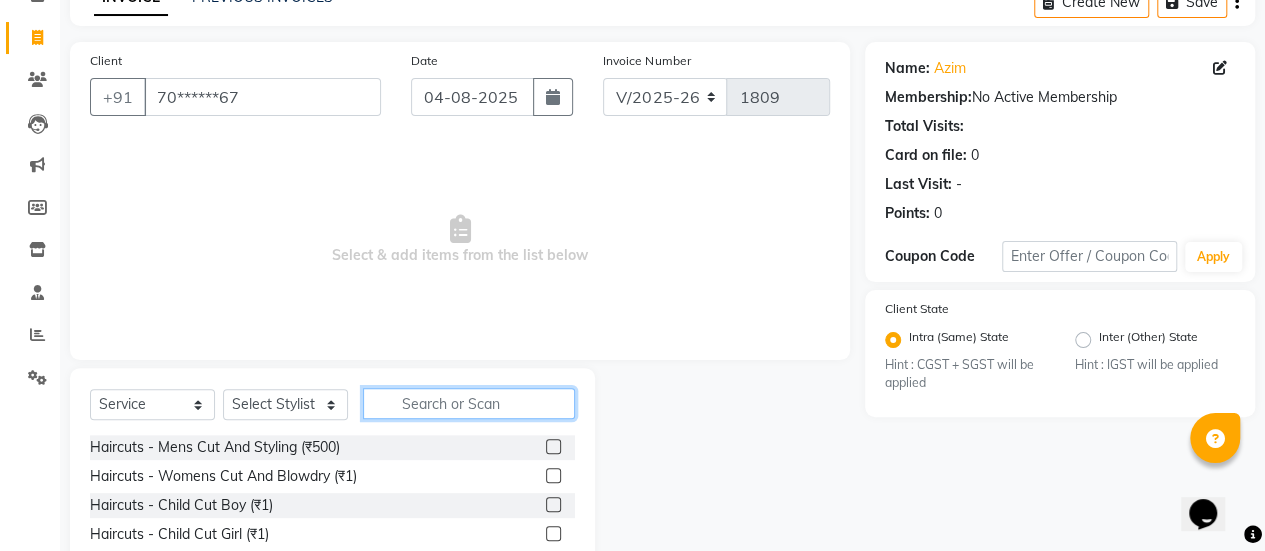 scroll, scrollTop: 112, scrollLeft: 0, axis: vertical 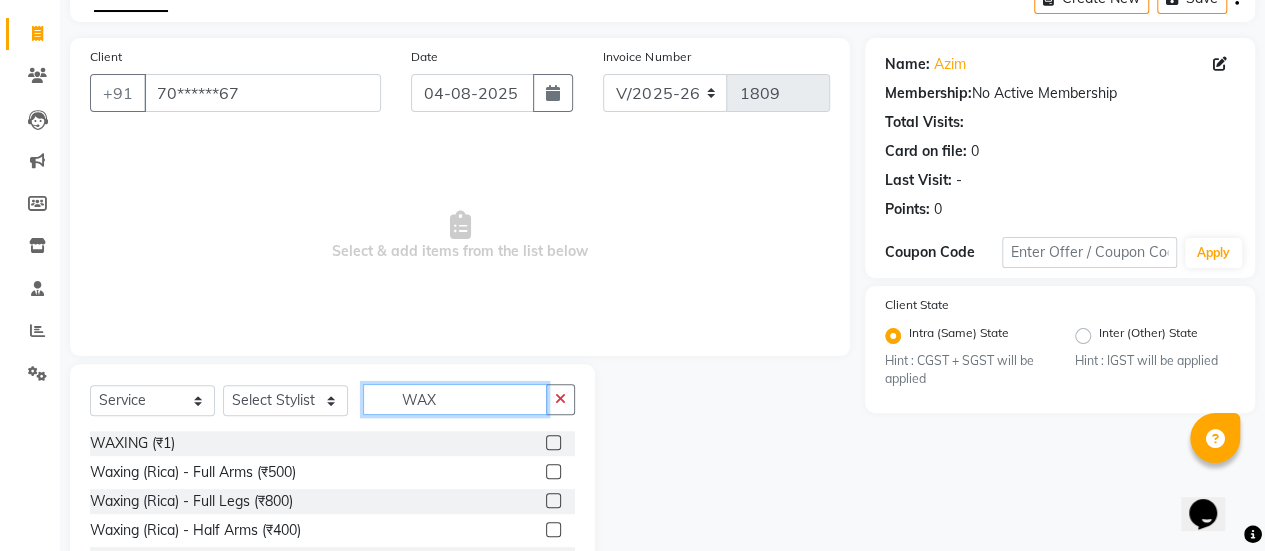 type on "WAX" 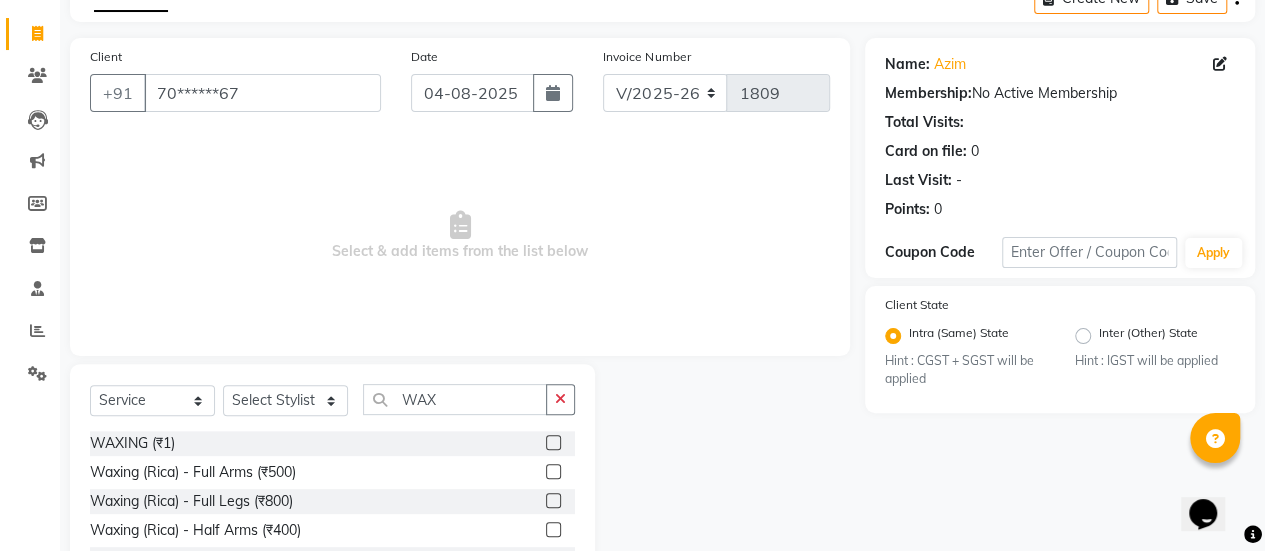 click 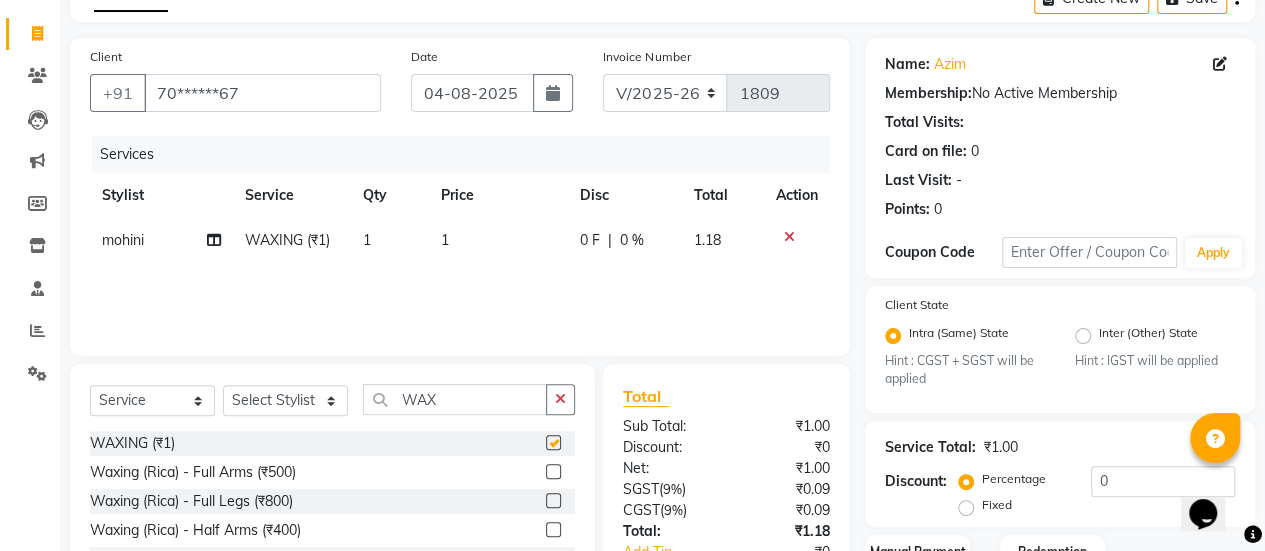 checkbox on "false" 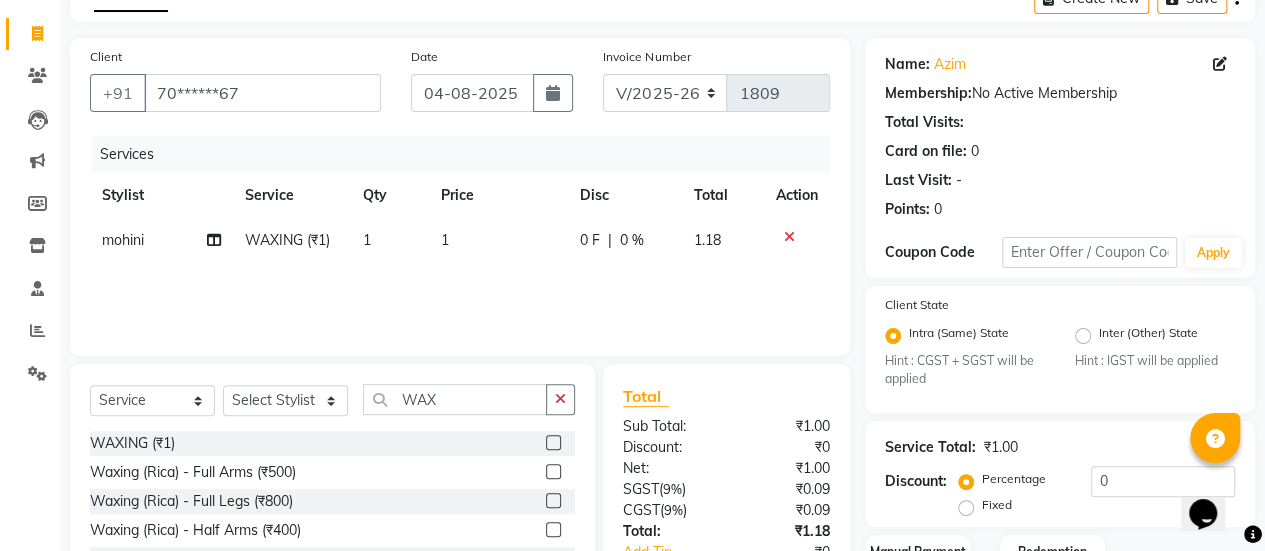 click on "1" 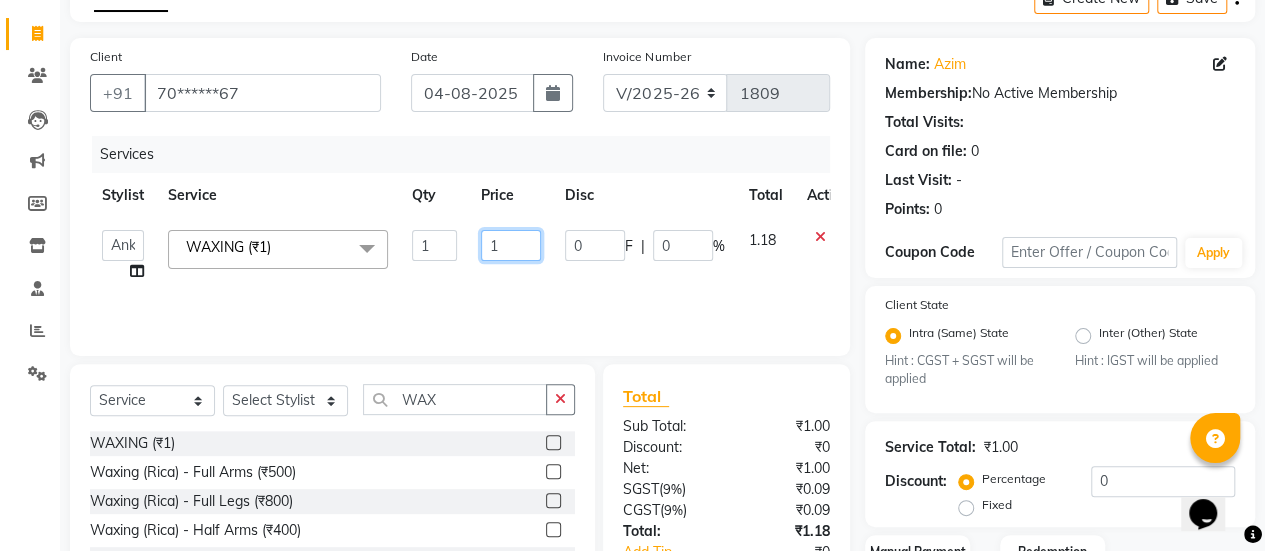 click on "1" 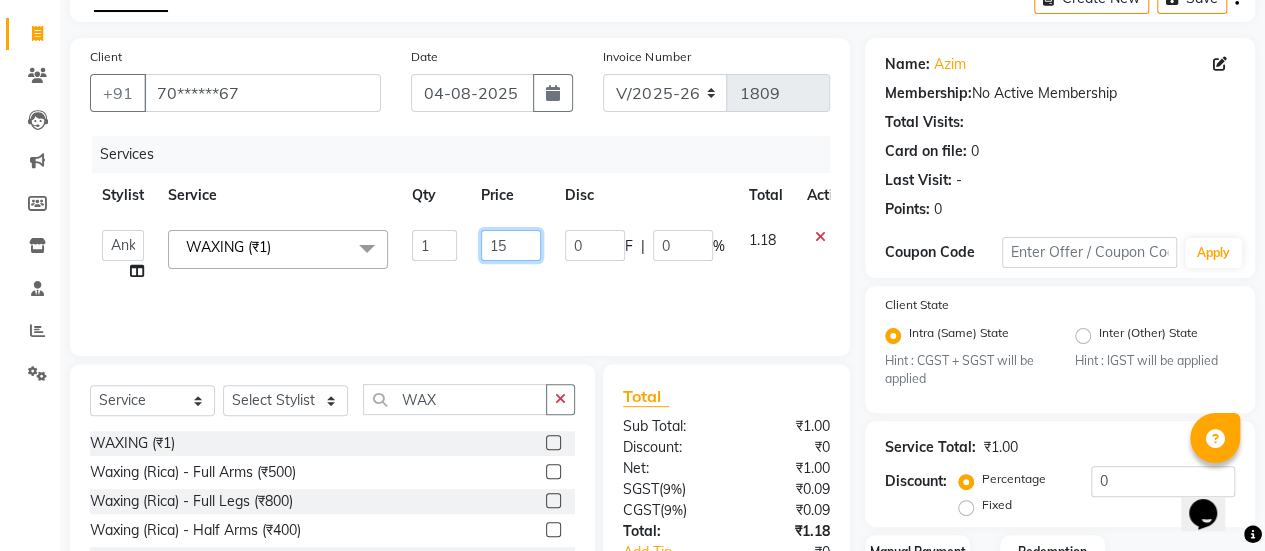 type on "150" 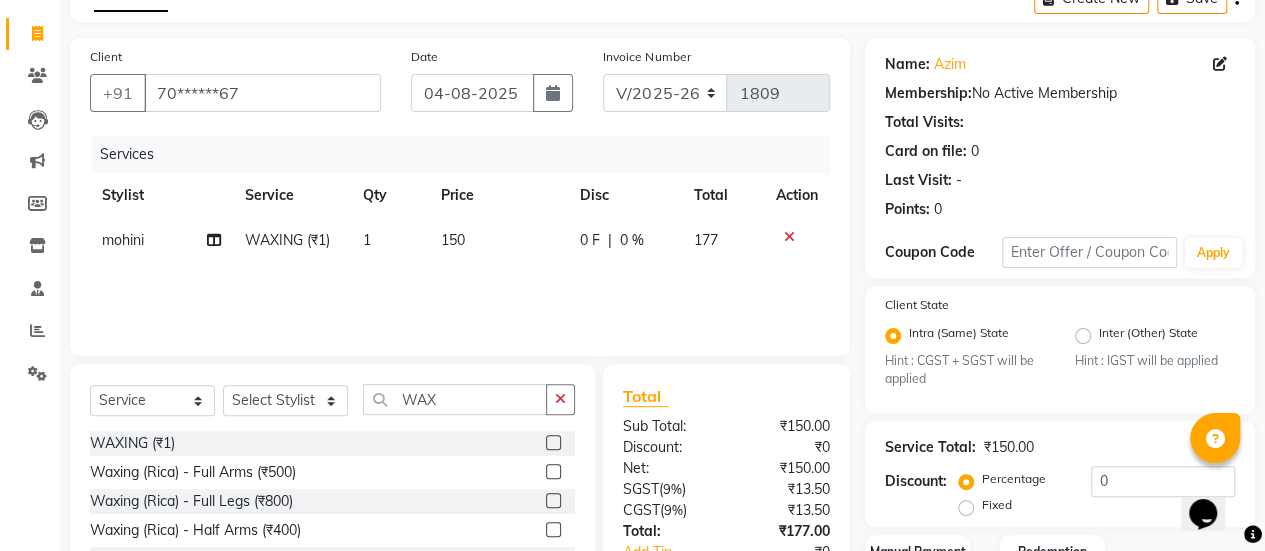 click on "Services Stylist Service Qty Price Disc Total Action mohini WAXING (₹1) 1 150 0 F | 0 % 177" 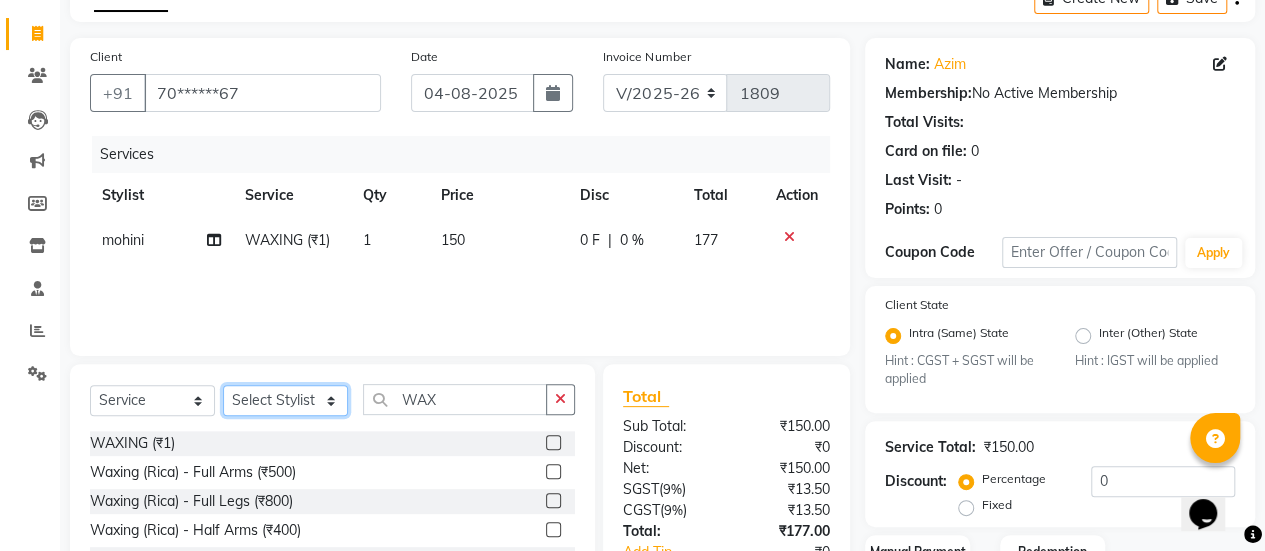 click on "Select Stylist Ankush ASAD Bhagavantu Bhagyashree Gazala JYOTI kasif krushna KRUSHNA Manager mohini Musarik POOJA Prajakta Ravi Rehman Shraddha Shubham" 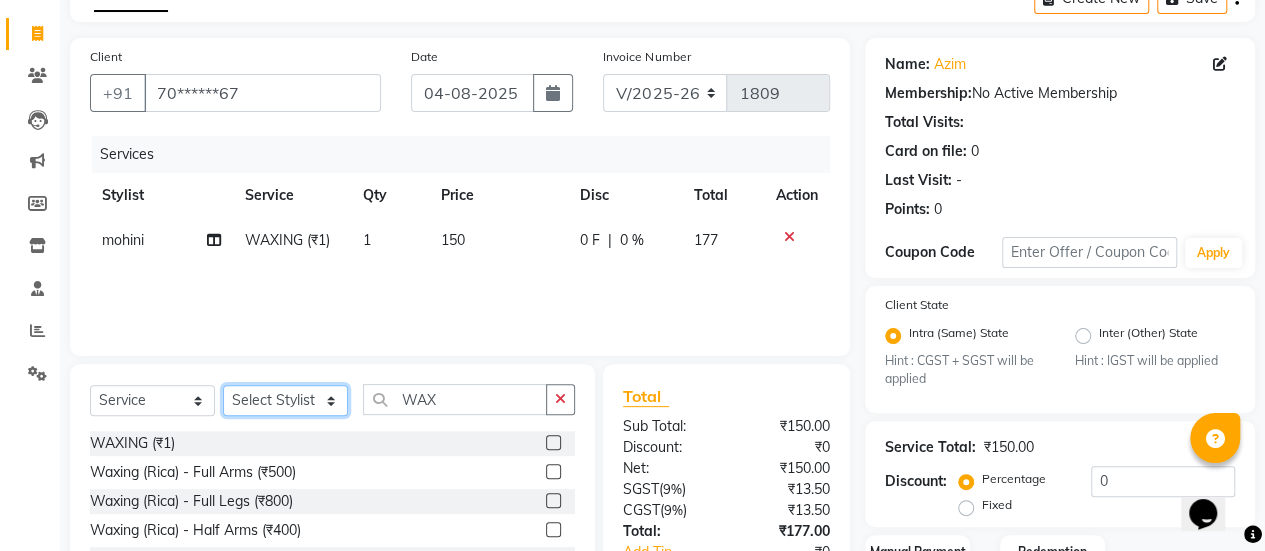 select on "[PHONE]" 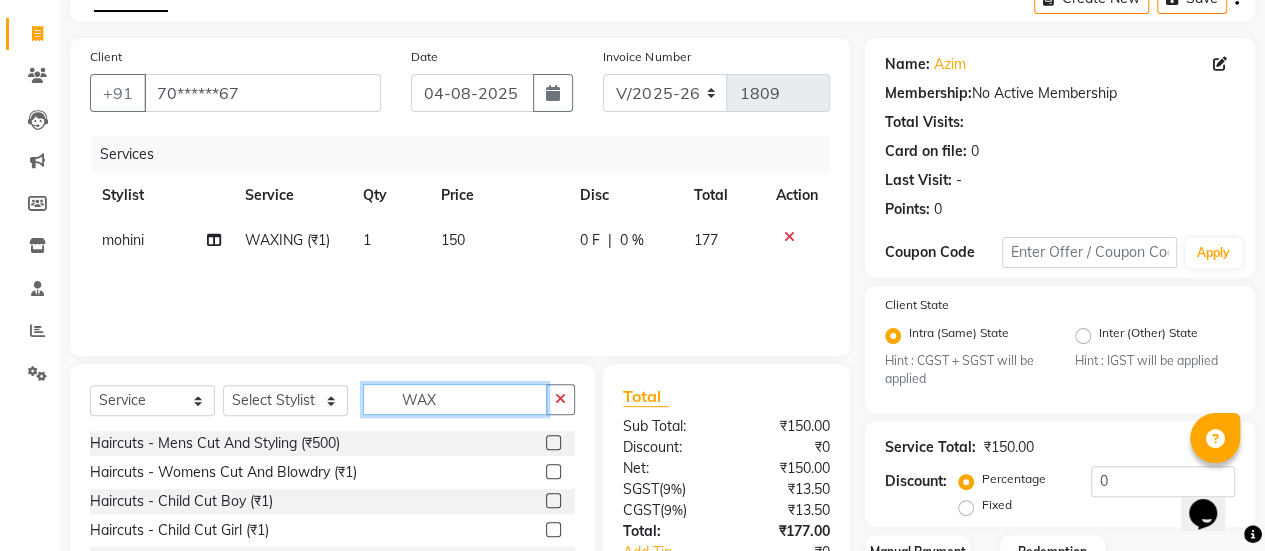 click on "WAX" 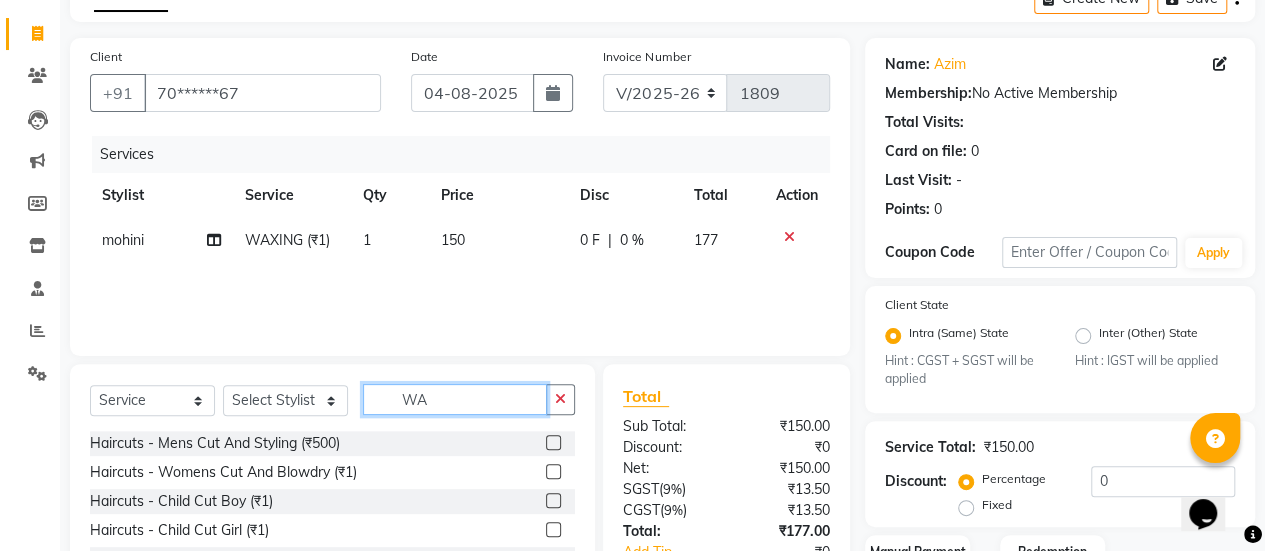 type on "W" 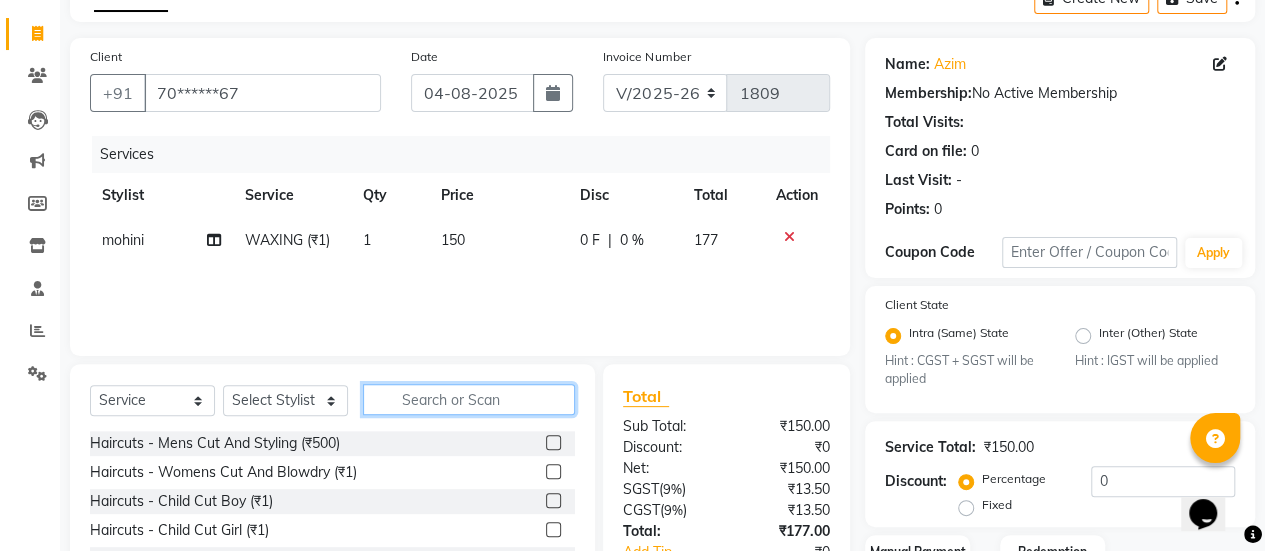 type 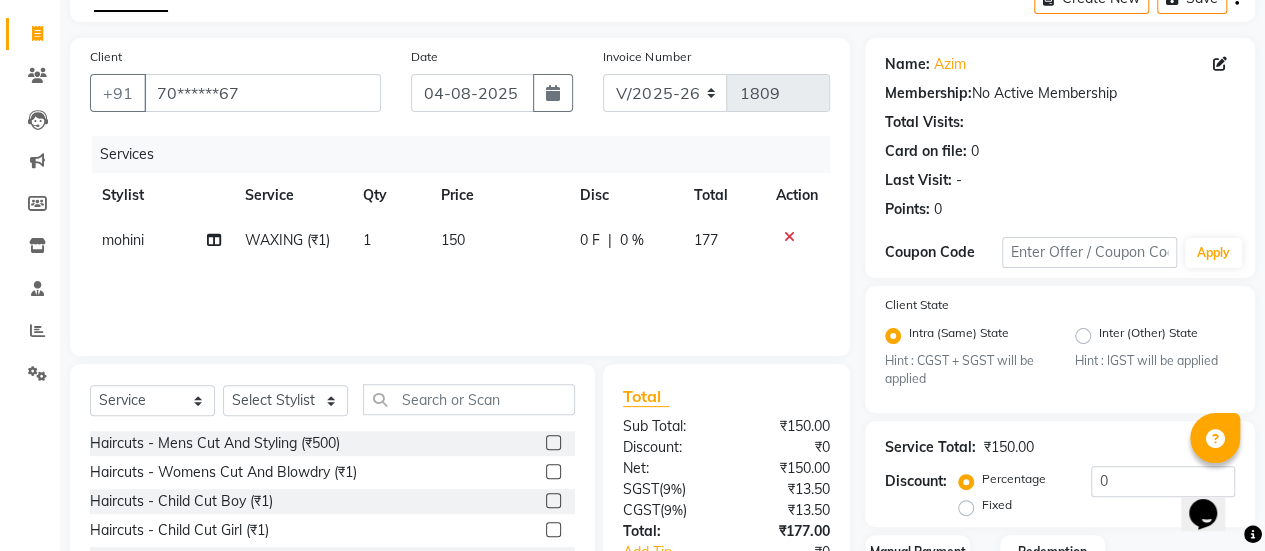 click 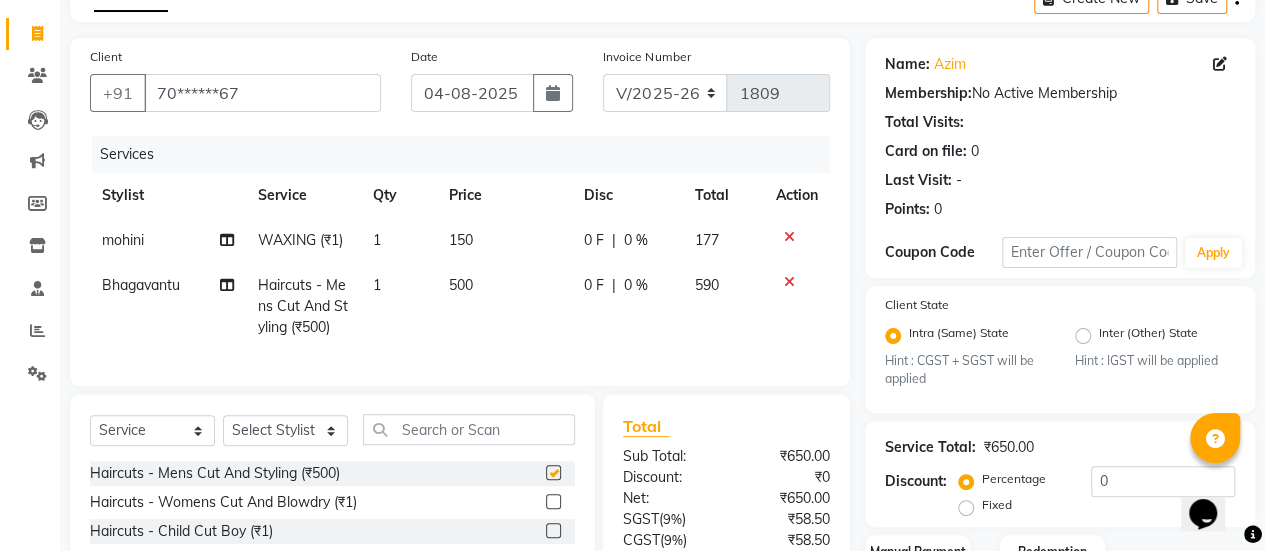 checkbox on "false" 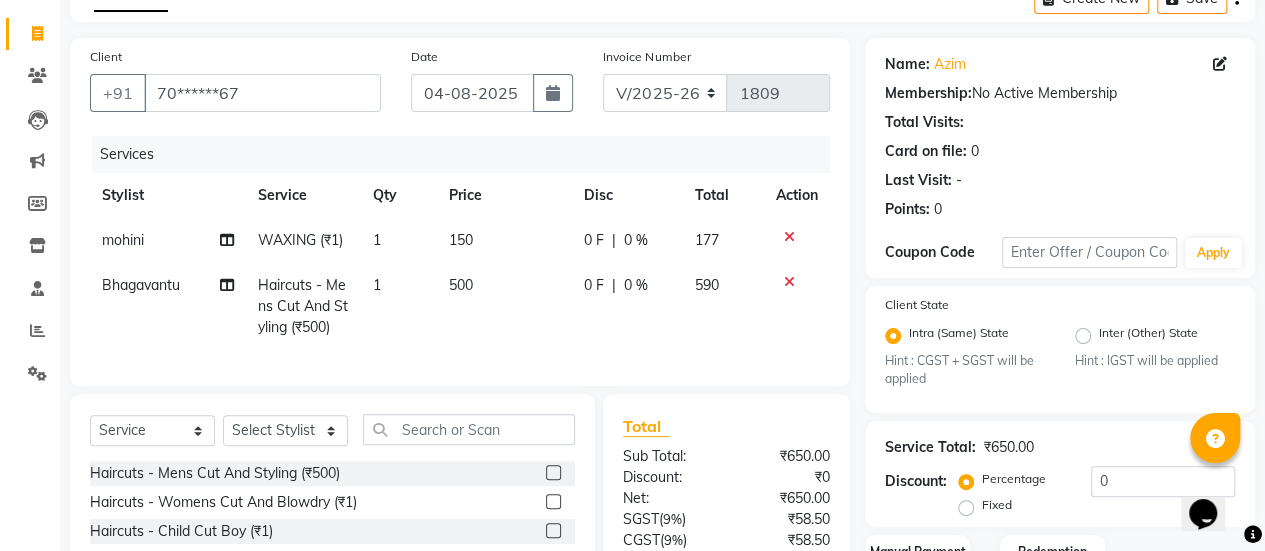 click on "500" 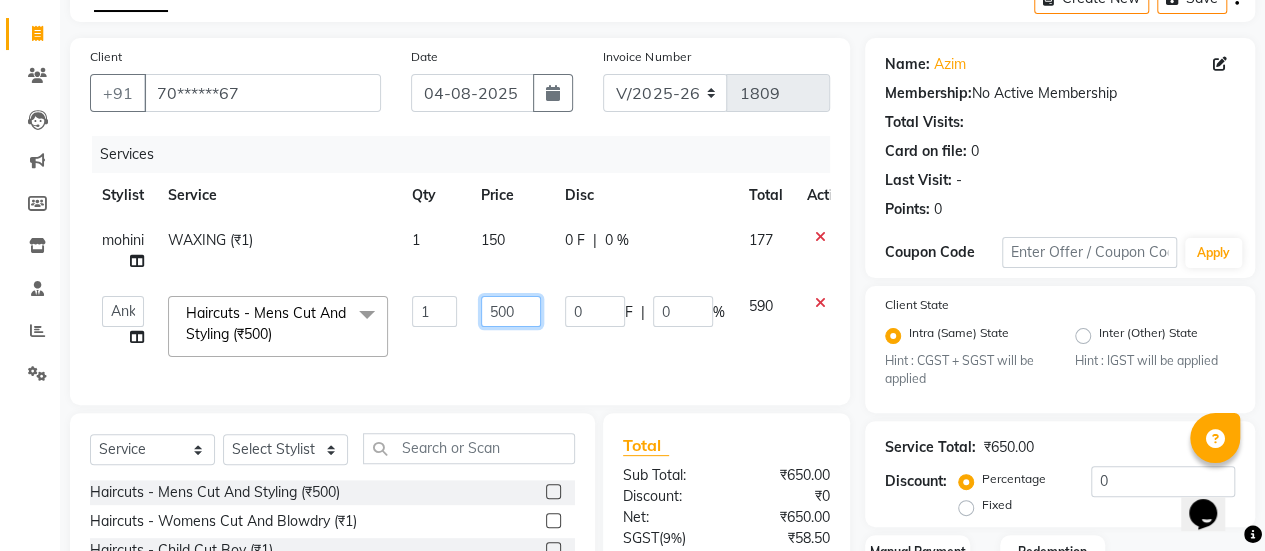 click on "500" 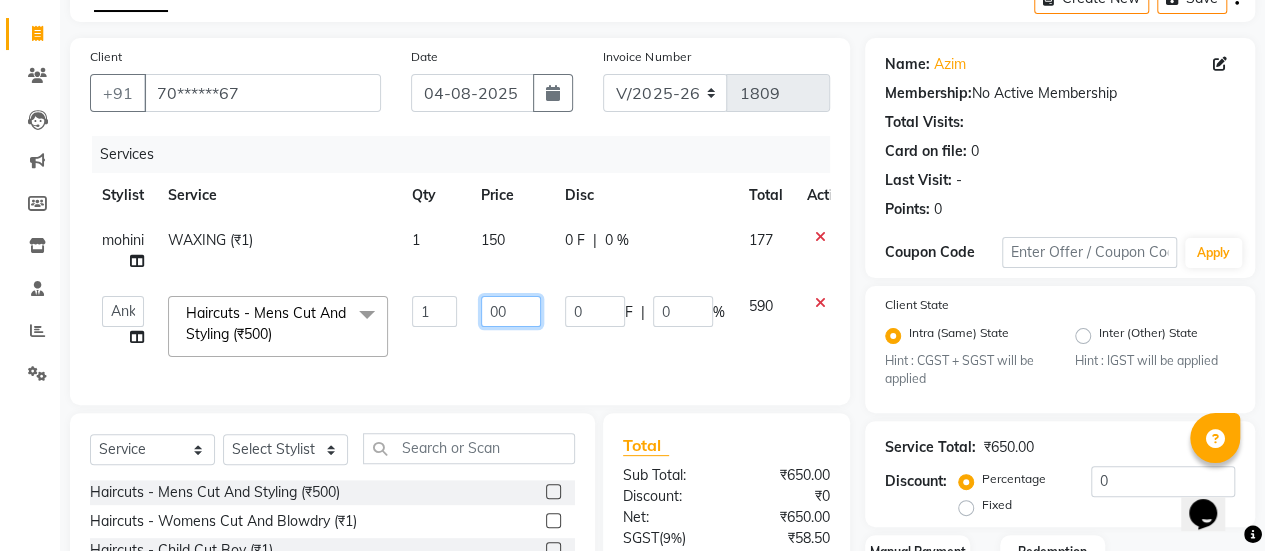 type on "400" 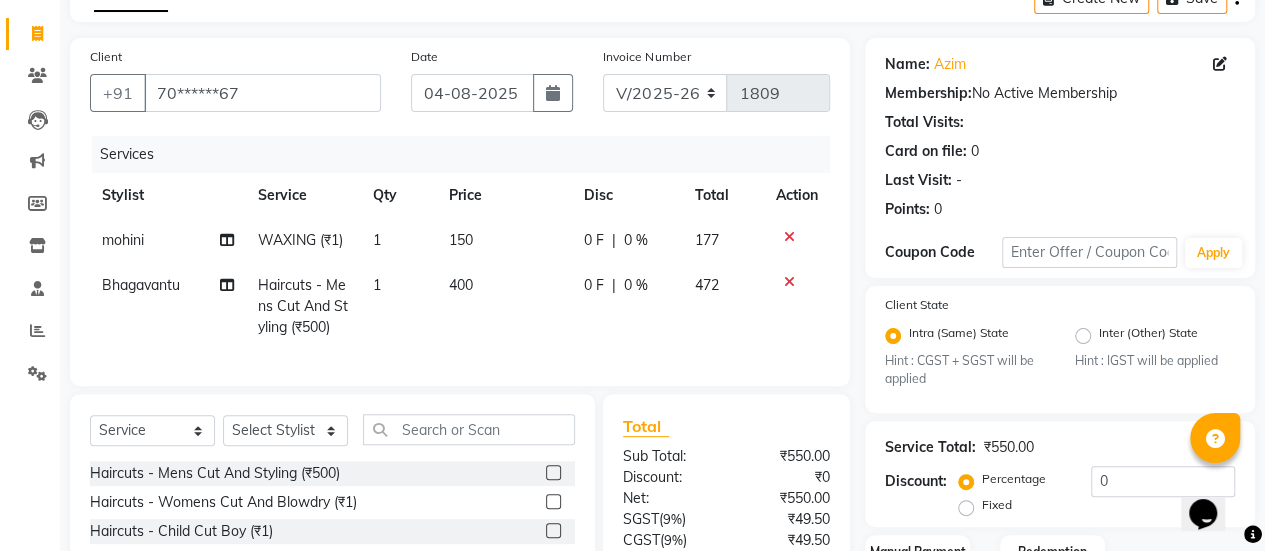 click on "Services Stylist Service Qty Price Disc Total Action mohini WAXING (₹1) 1 150 0 F | 0 % 177 Bhagavantu Haircuts - Mens Cut And Styling (₹500) 1 400 0 F | 0 % 472" 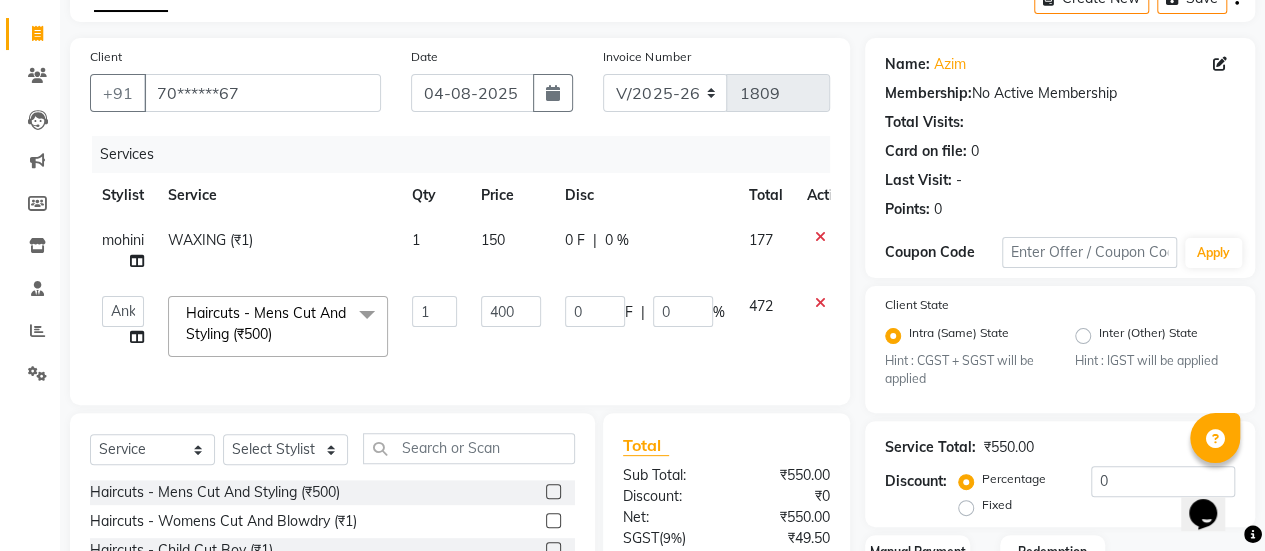 scroll, scrollTop: 312, scrollLeft: 0, axis: vertical 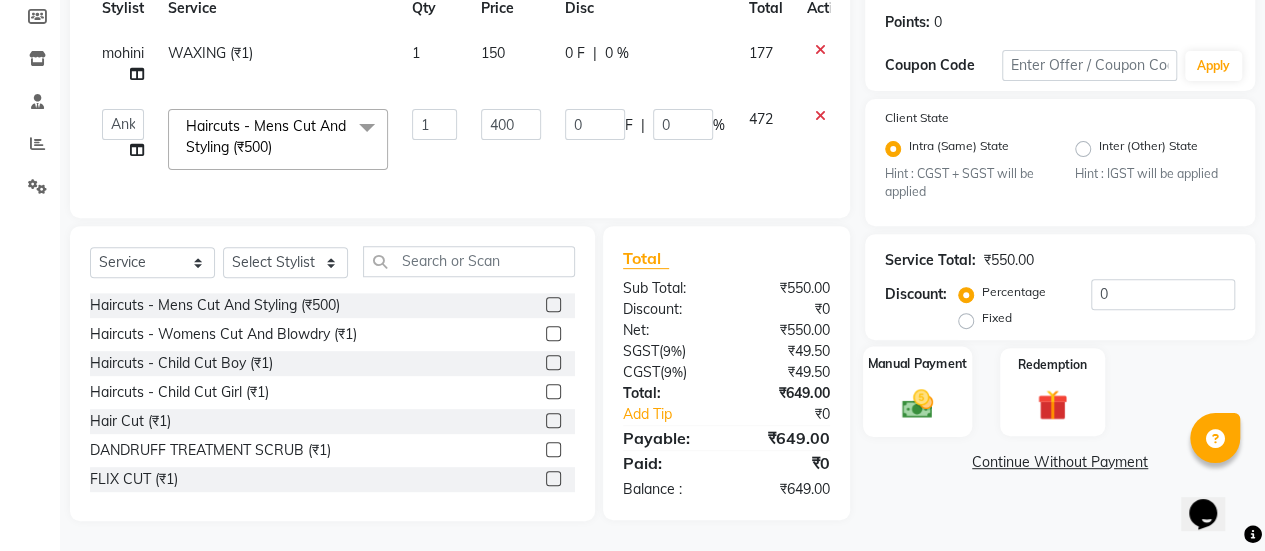 click 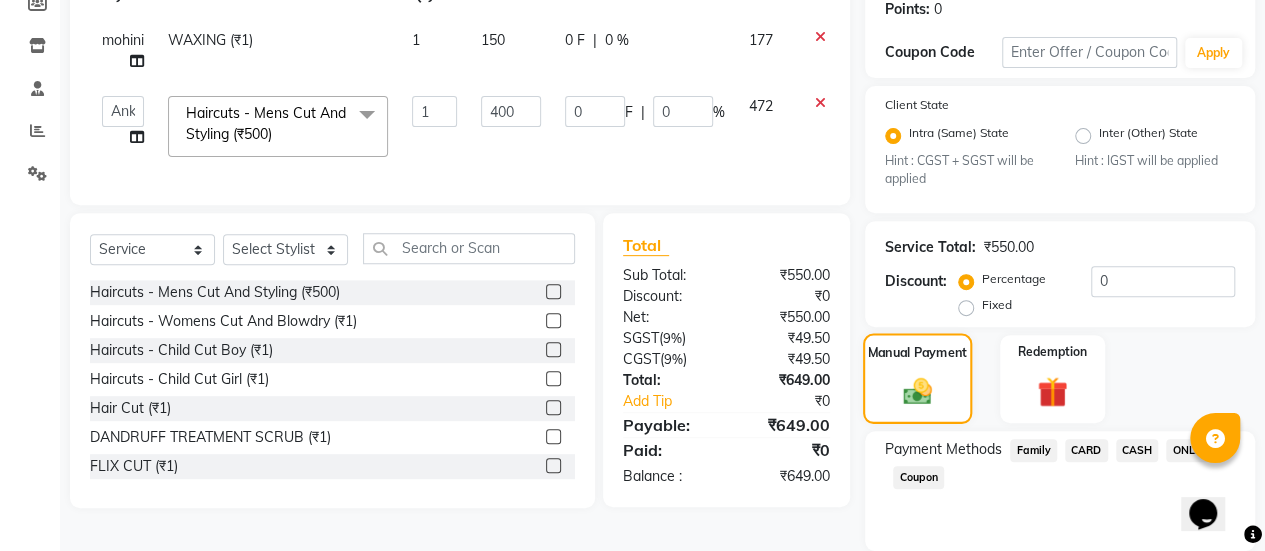 scroll, scrollTop: 382, scrollLeft: 0, axis: vertical 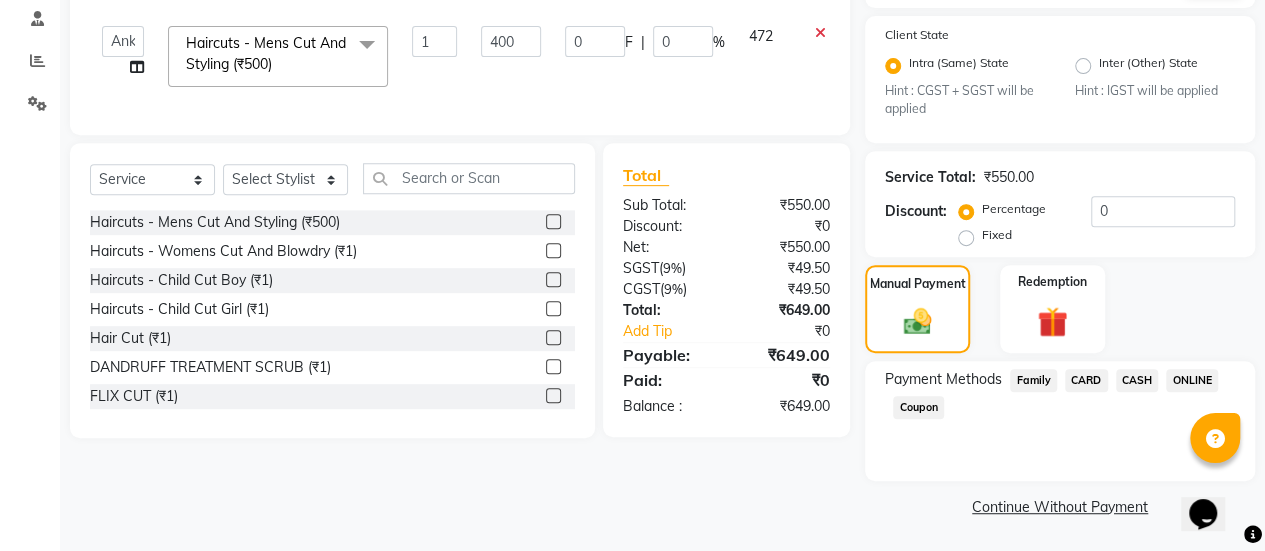 click on "CASH" 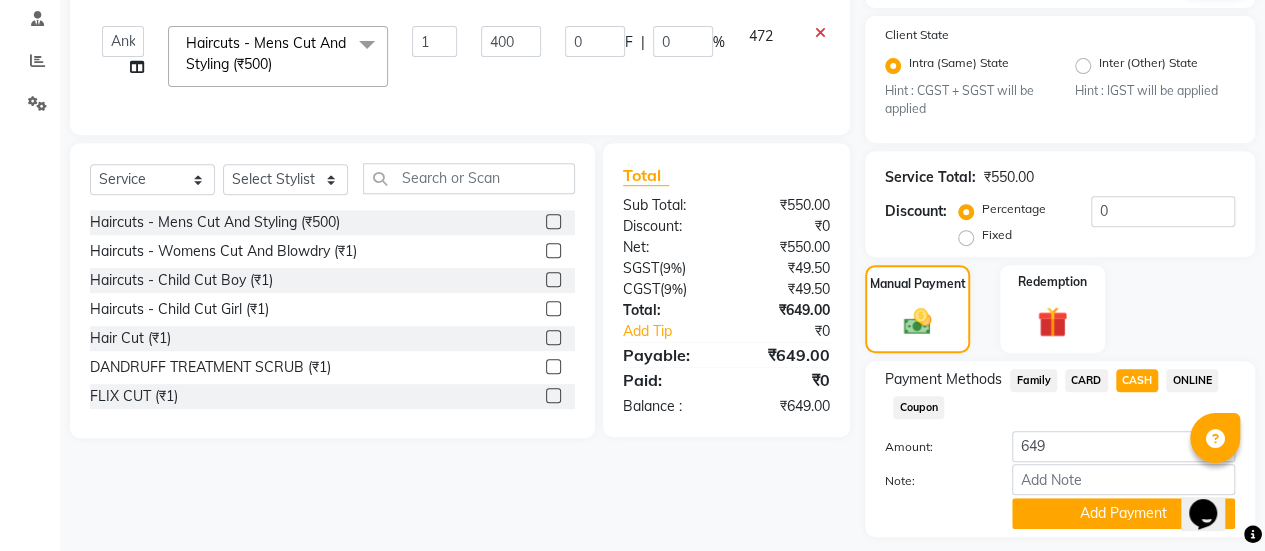 scroll, scrollTop: 438, scrollLeft: 0, axis: vertical 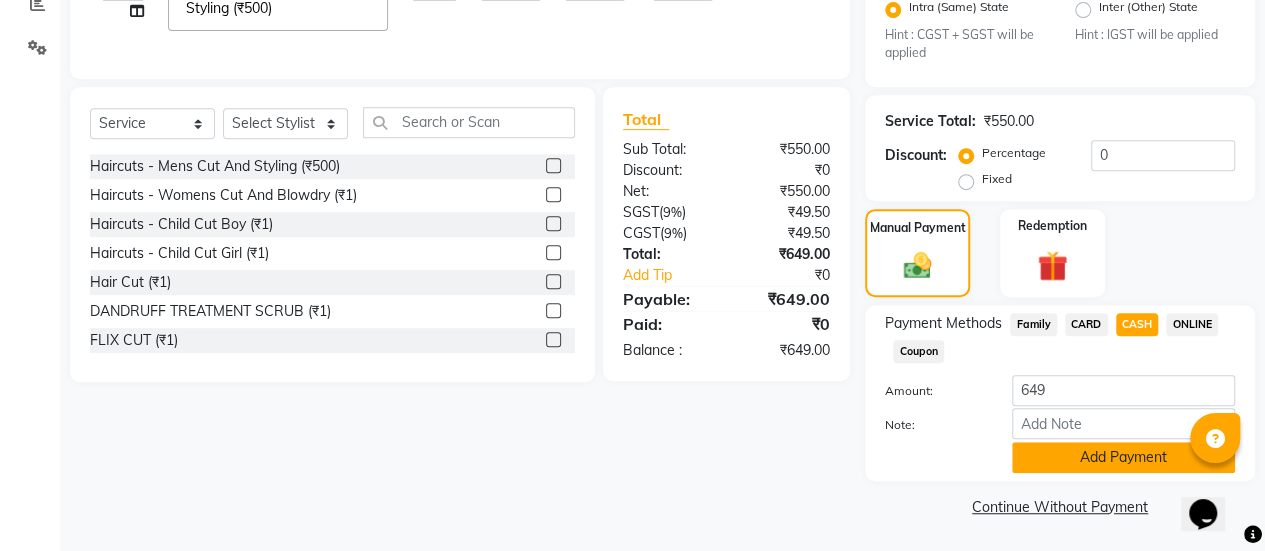 click on "Add Payment" 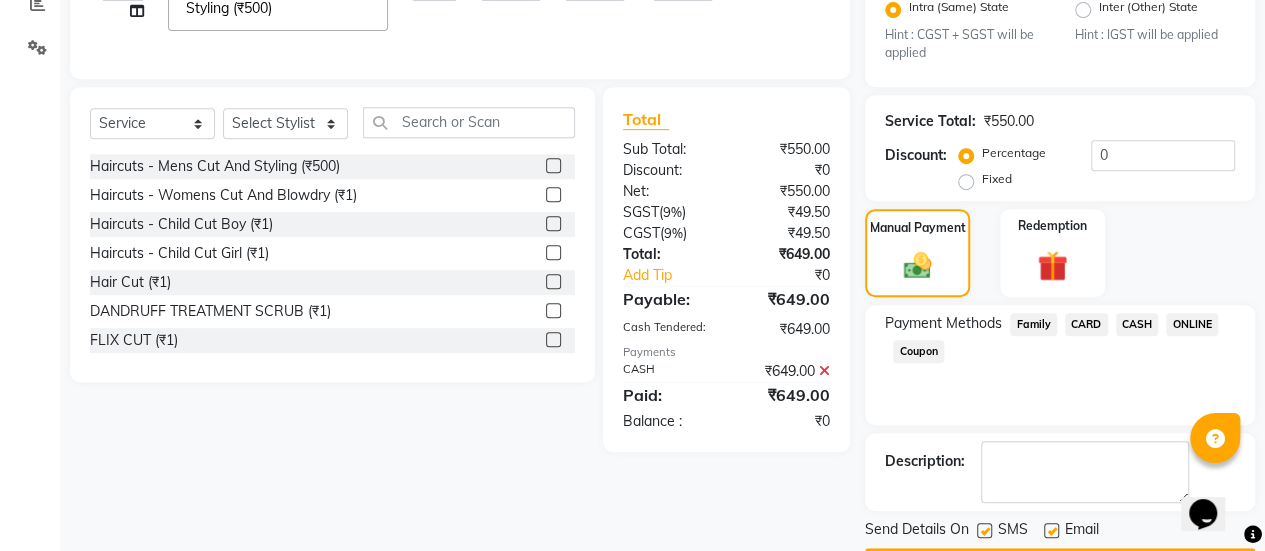 scroll, scrollTop: 493, scrollLeft: 0, axis: vertical 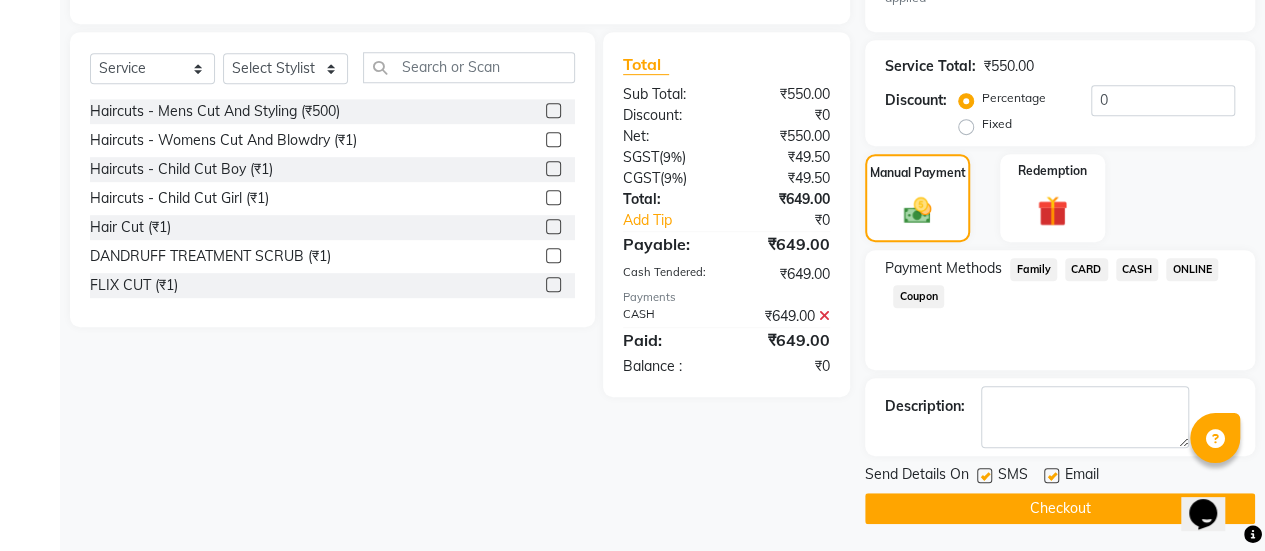 click 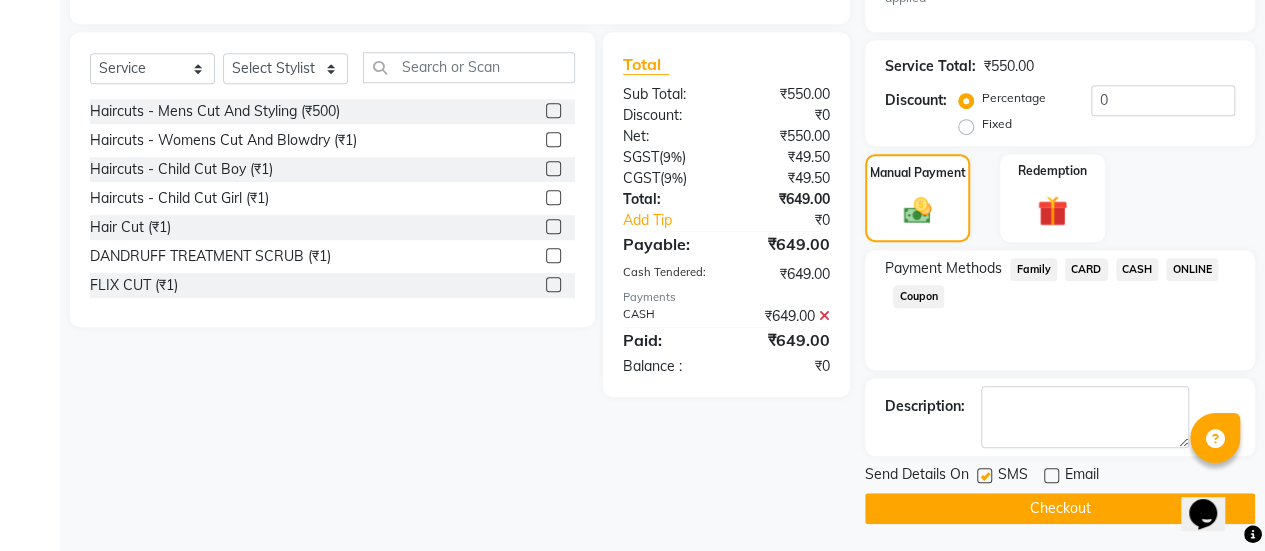 click on "Checkout" 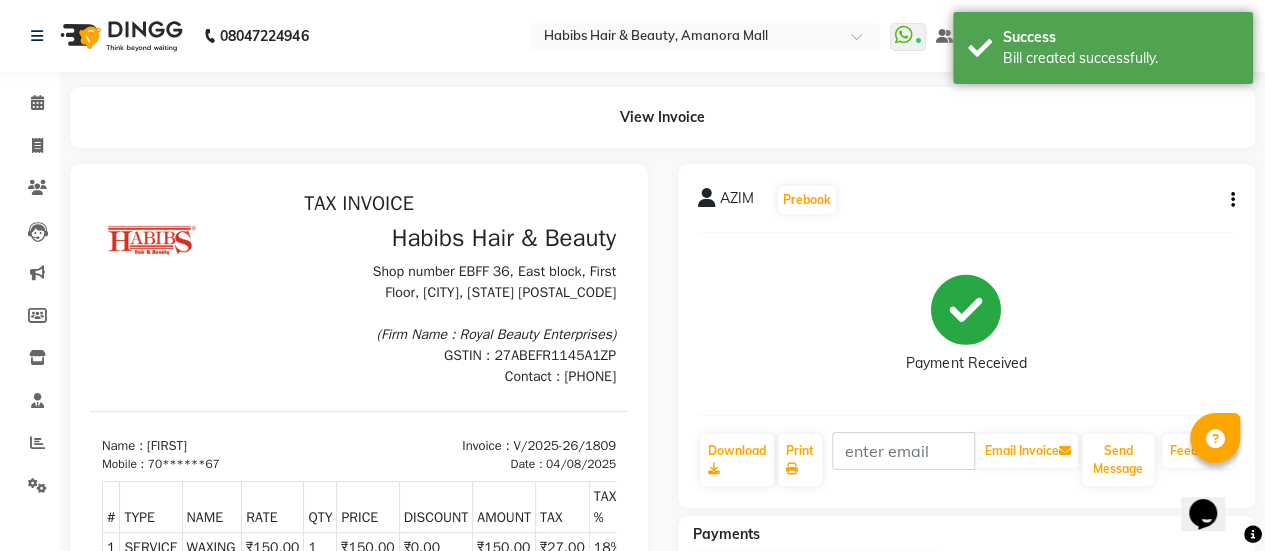 scroll, scrollTop: 0, scrollLeft: 0, axis: both 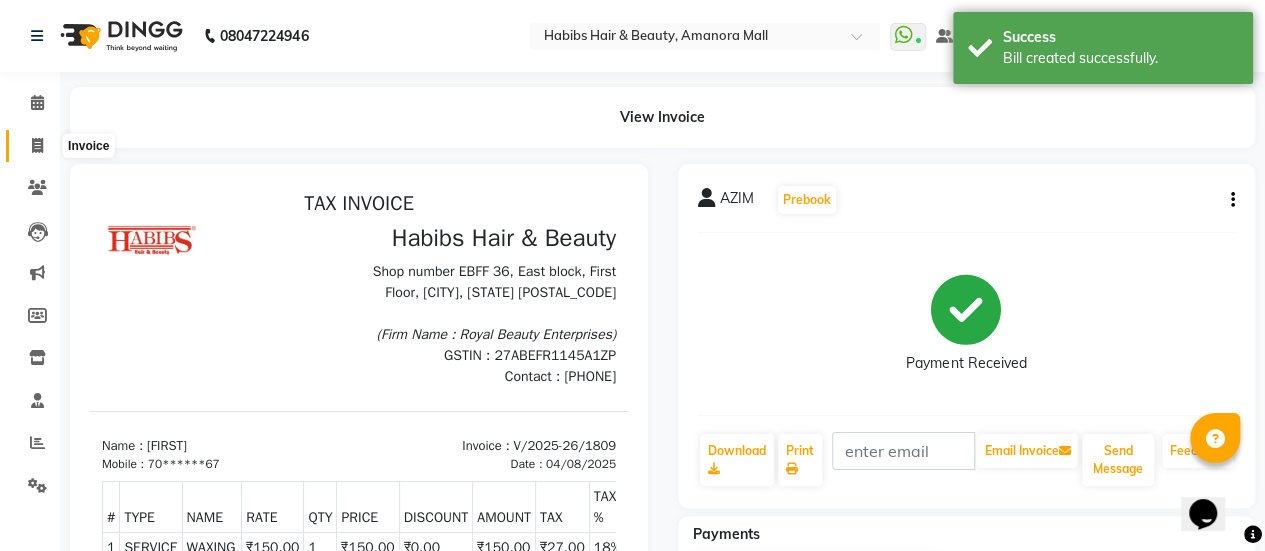 click 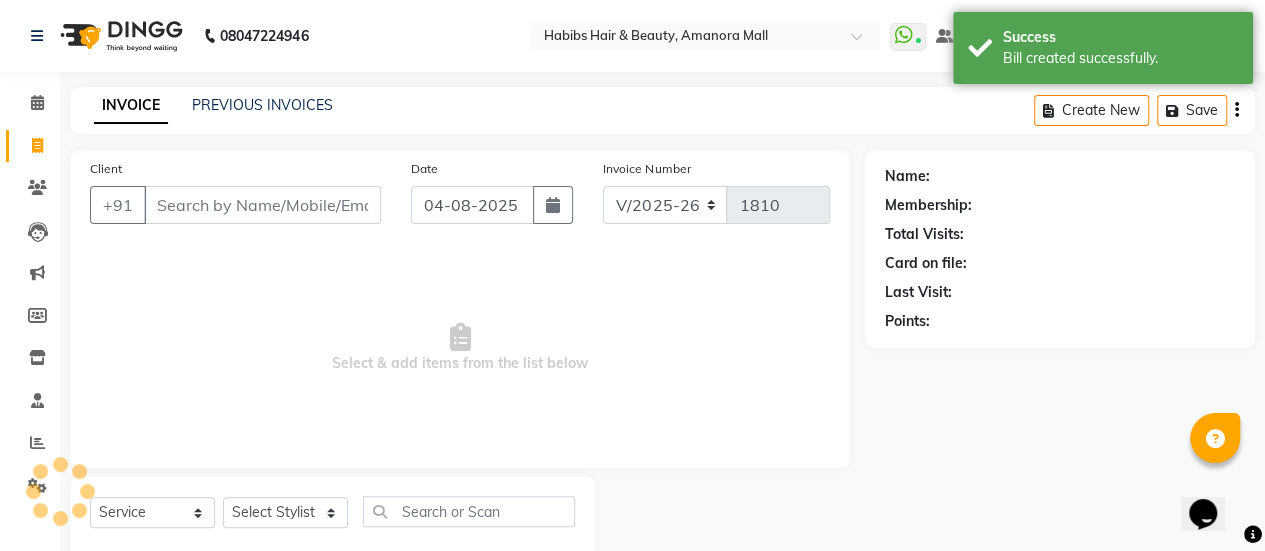 scroll, scrollTop: 49, scrollLeft: 0, axis: vertical 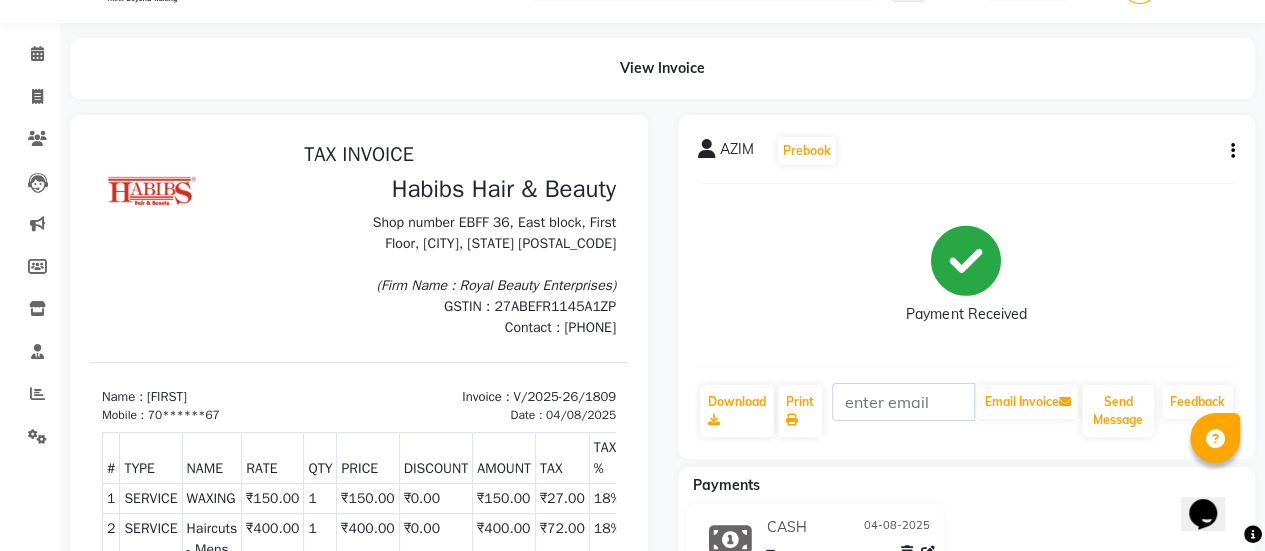 select on "5399" 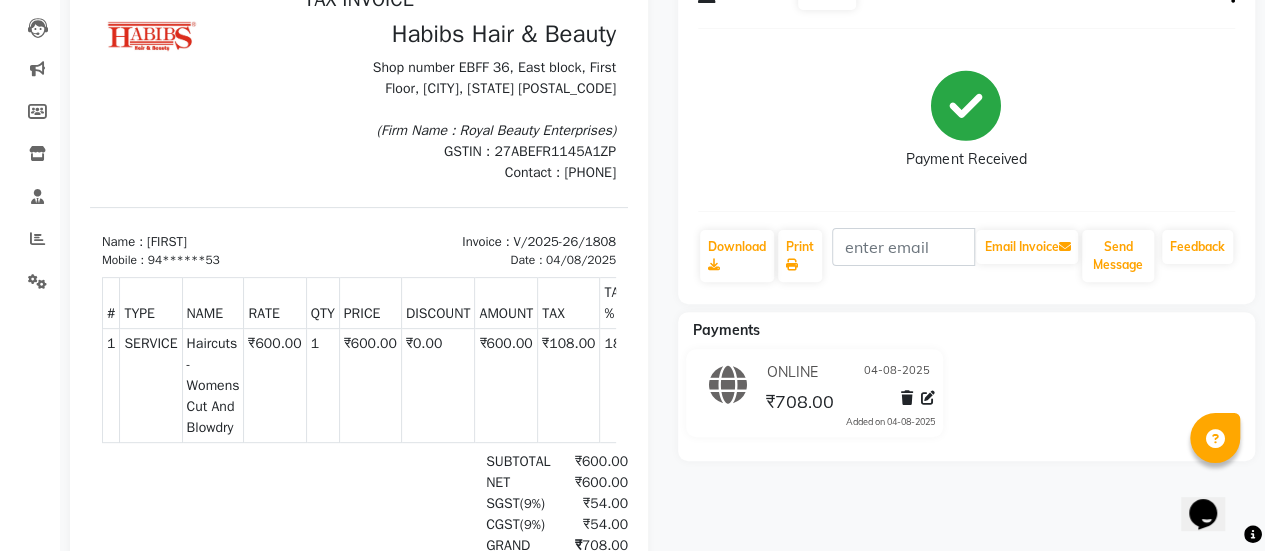 scroll, scrollTop: 0, scrollLeft: 0, axis: both 